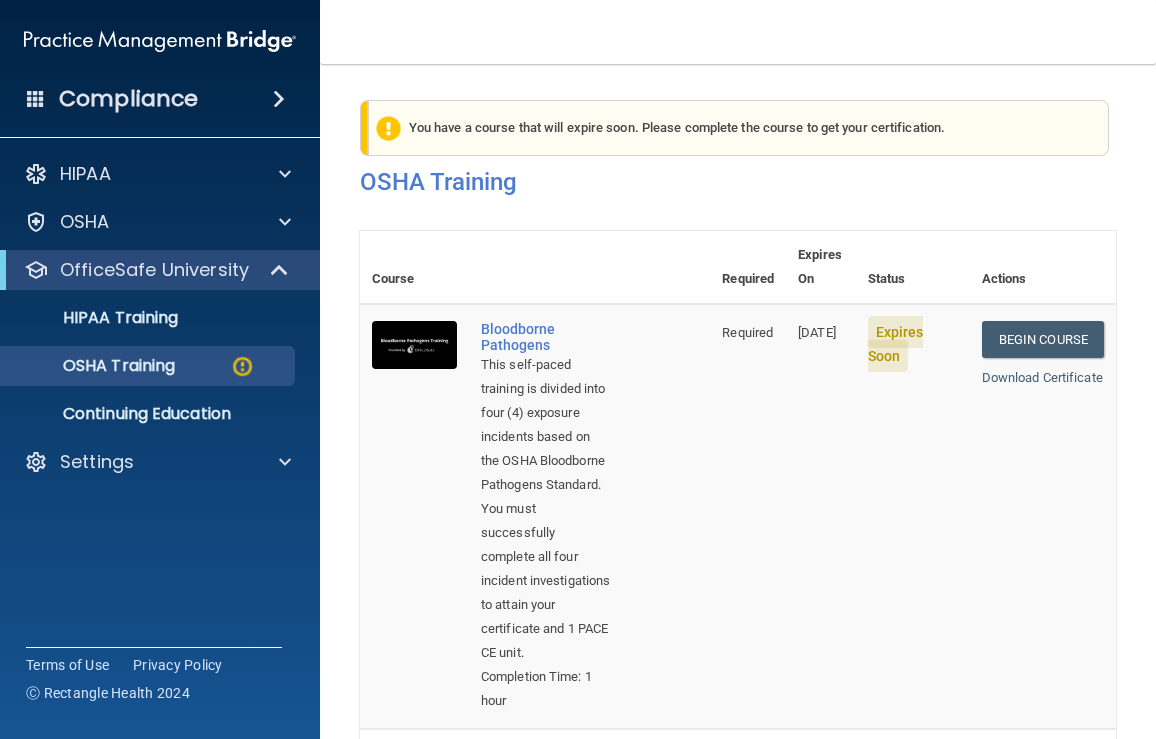 scroll, scrollTop: 0, scrollLeft: 0, axis: both 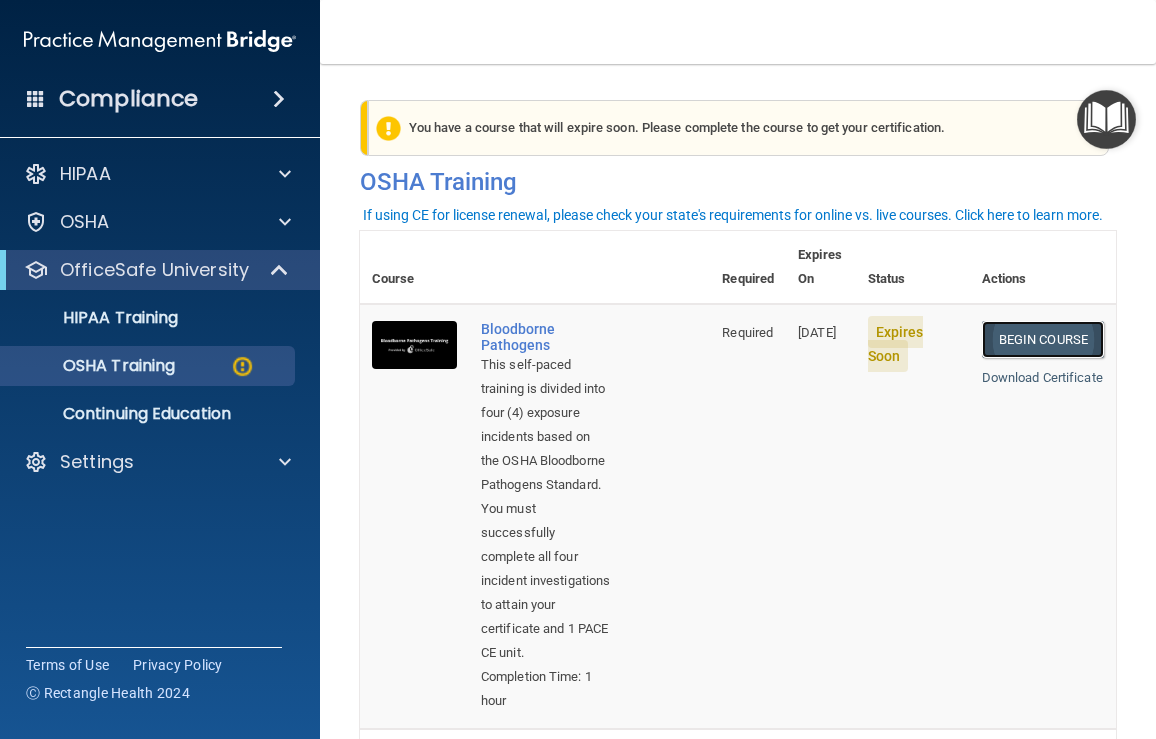 click on "Begin Course" at bounding box center [1043, 339] 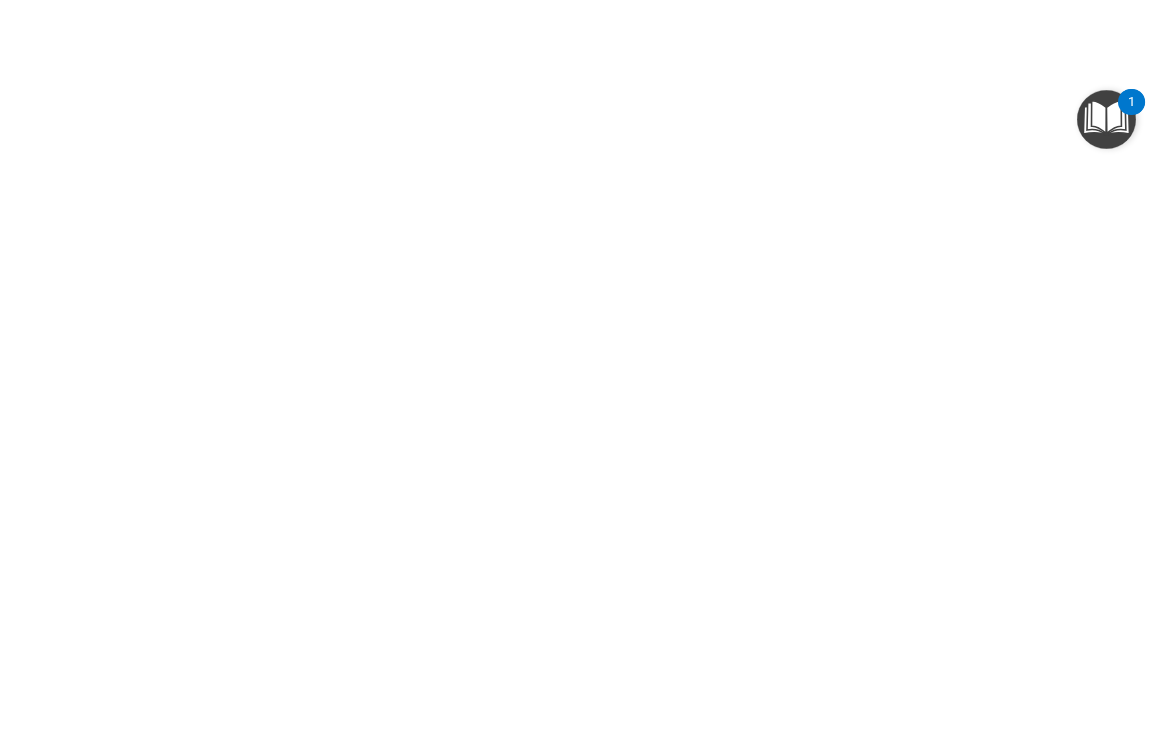 scroll, scrollTop: 0, scrollLeft: 0, axis: both 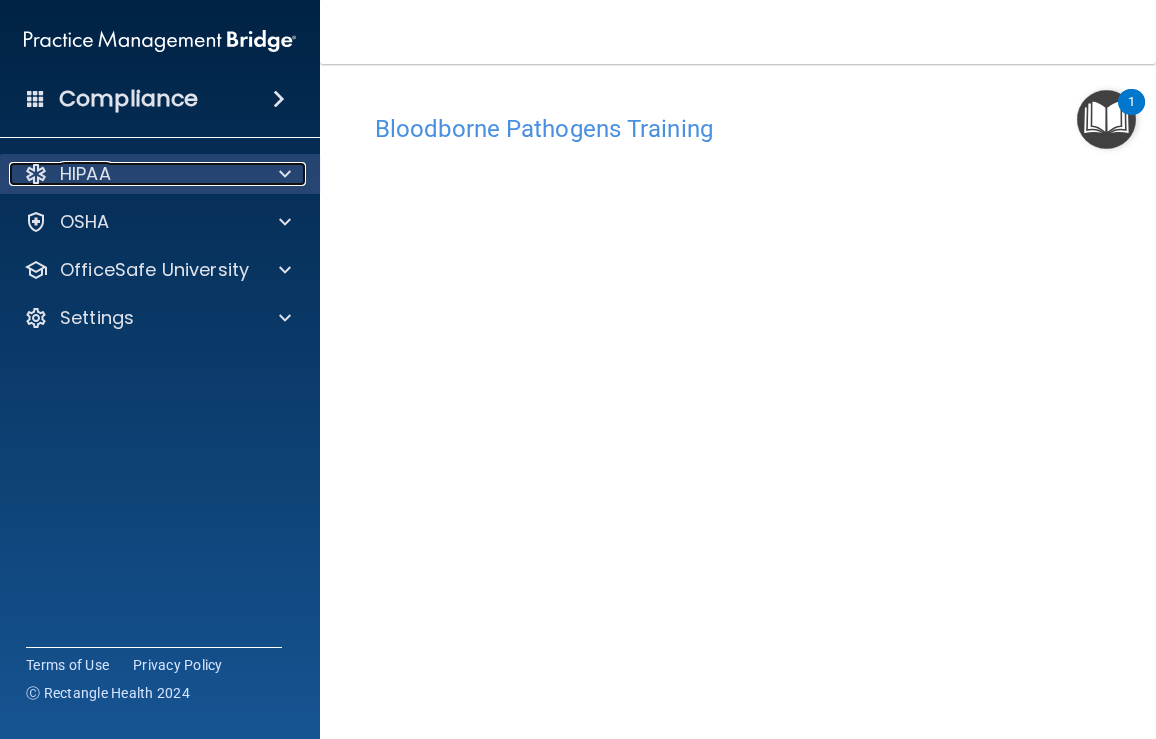 click at bounding box center (282, 174) 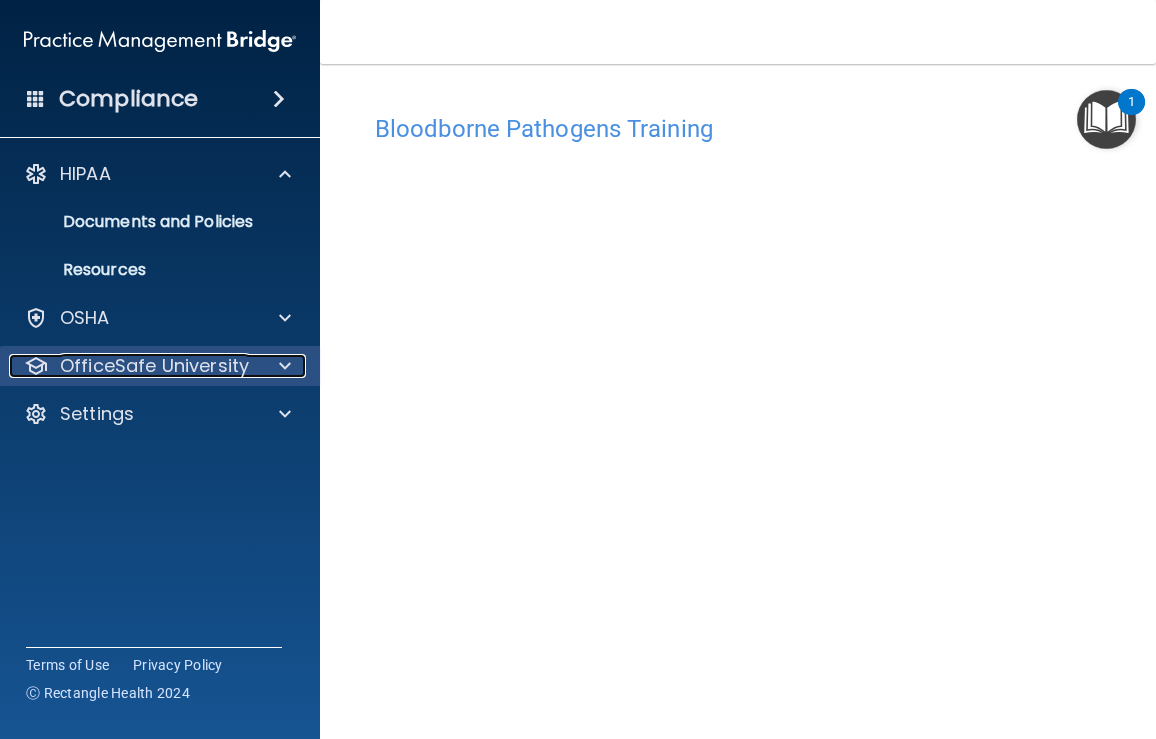 click at bounding box center (285, 366) 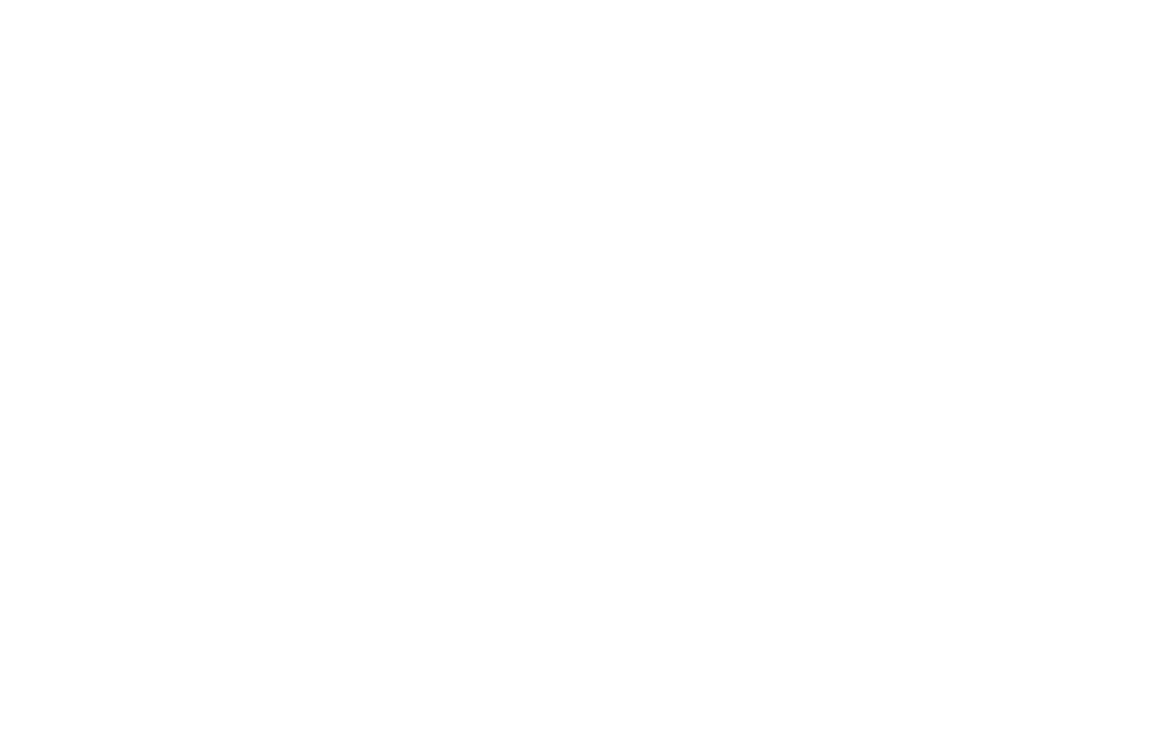 scroll, scrollTop: 0, scrollLeft: 0, axis: both 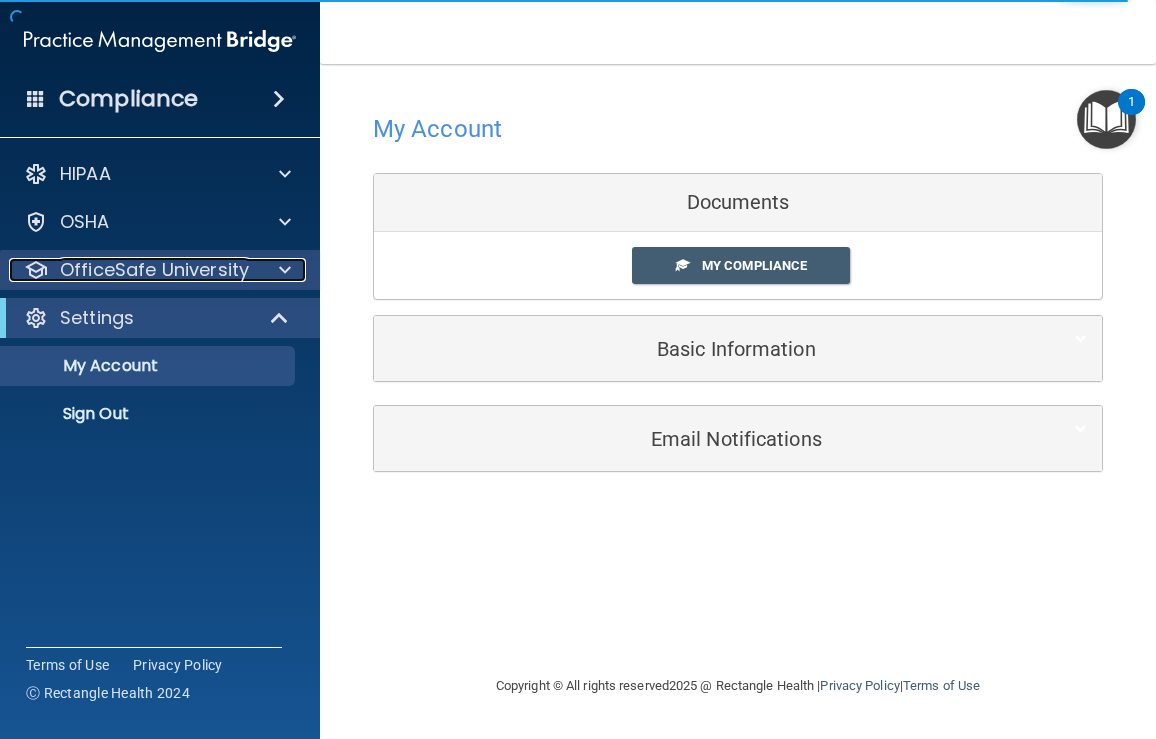 click at bounding box center (285, 270) 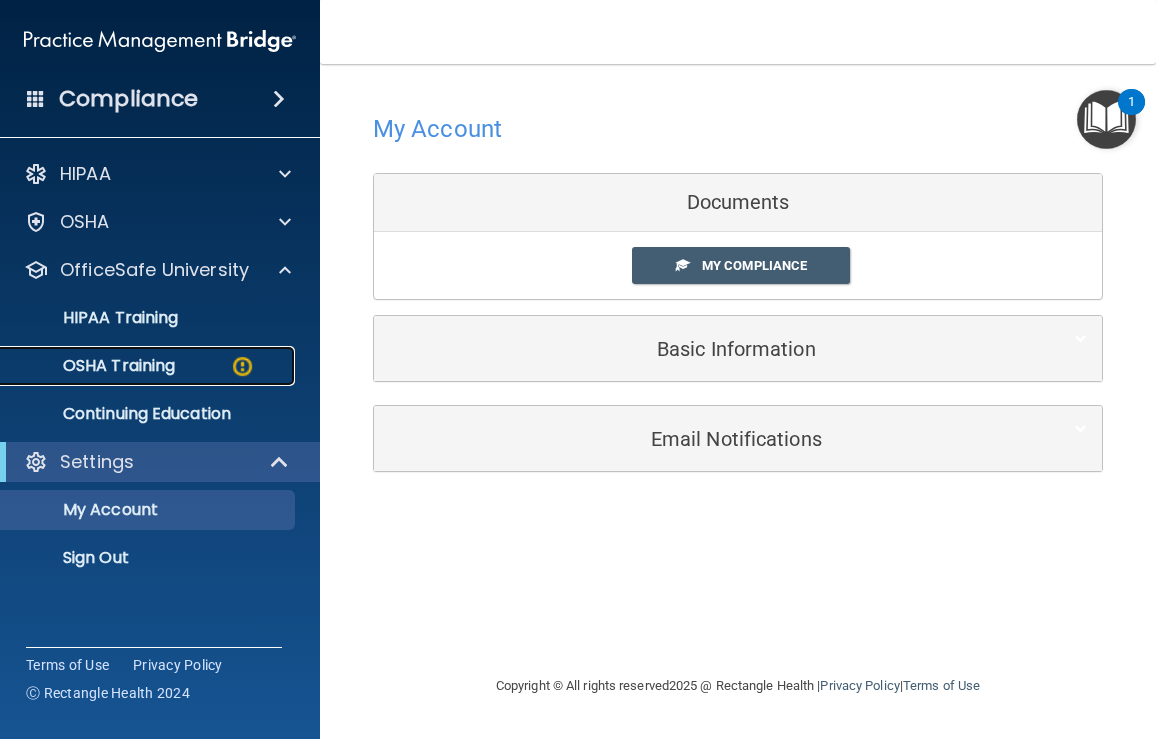 click on "OSHA Training" at bounding box center (149, 366) 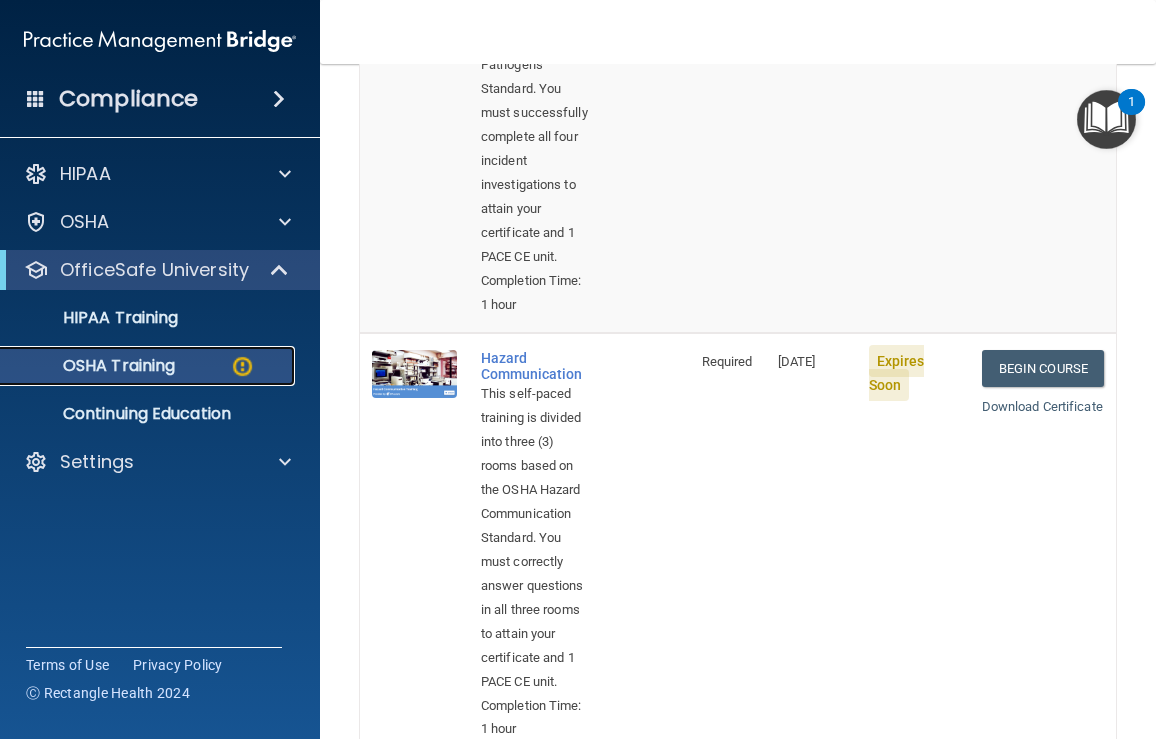 scroll, scrollTop: 467, scrollLeft: 0, axis: vertical 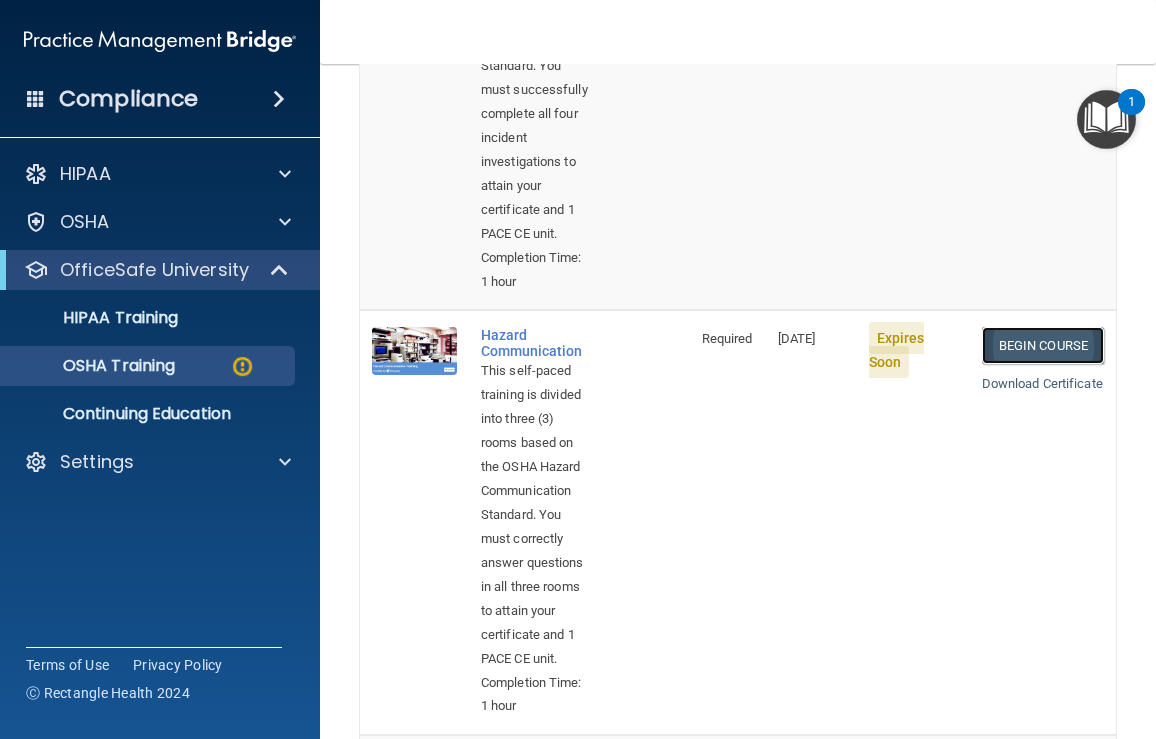 click on "Begin Course" at bounding box center (1043, 345) 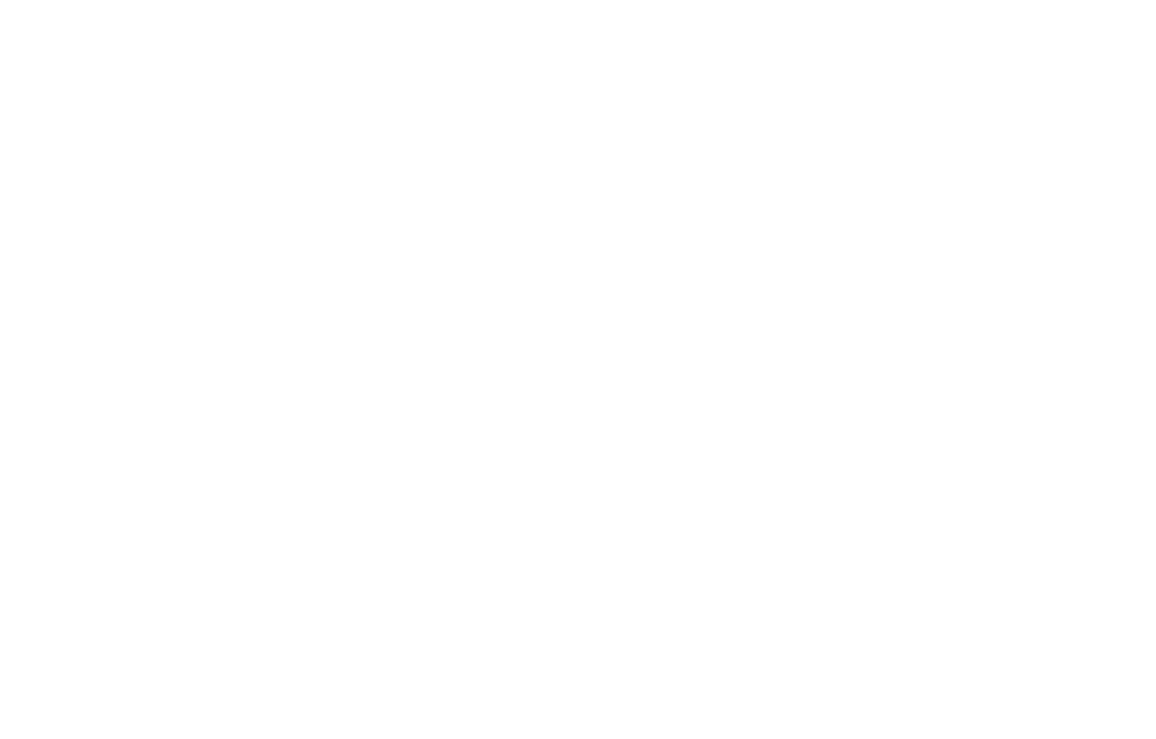 scroll, scrollTop: 0, scrollLeft: 0, axis: both 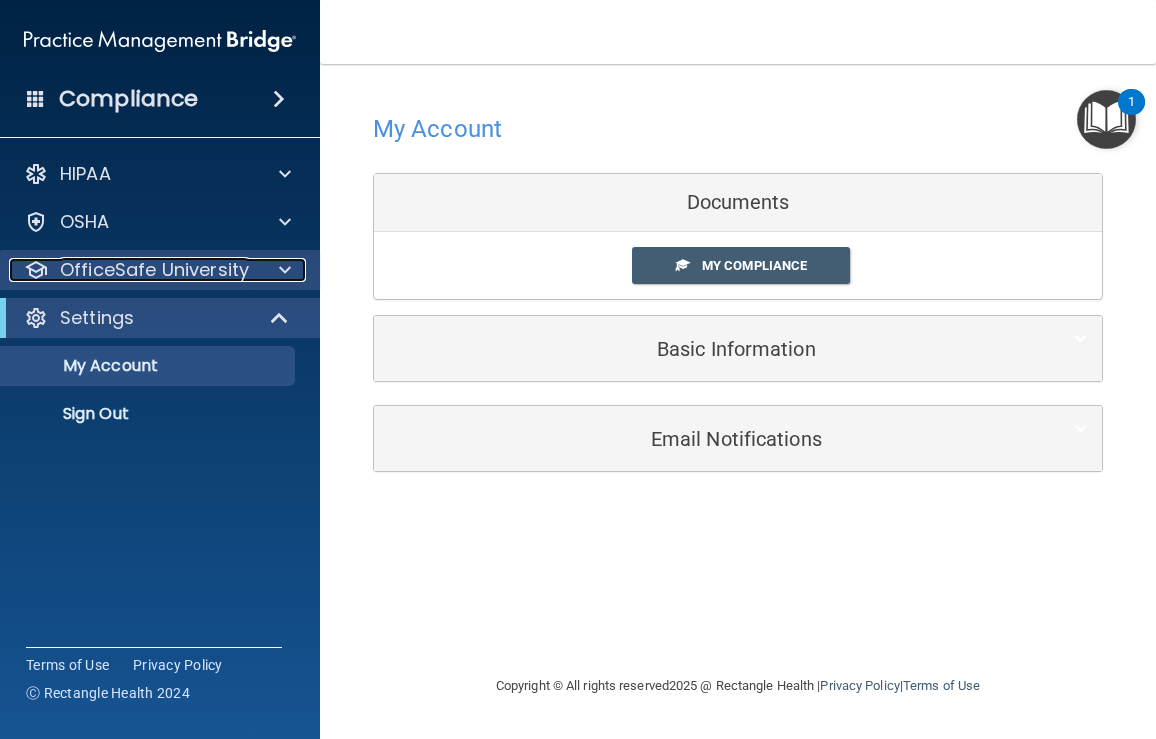 click at bounding box center [282, 270] 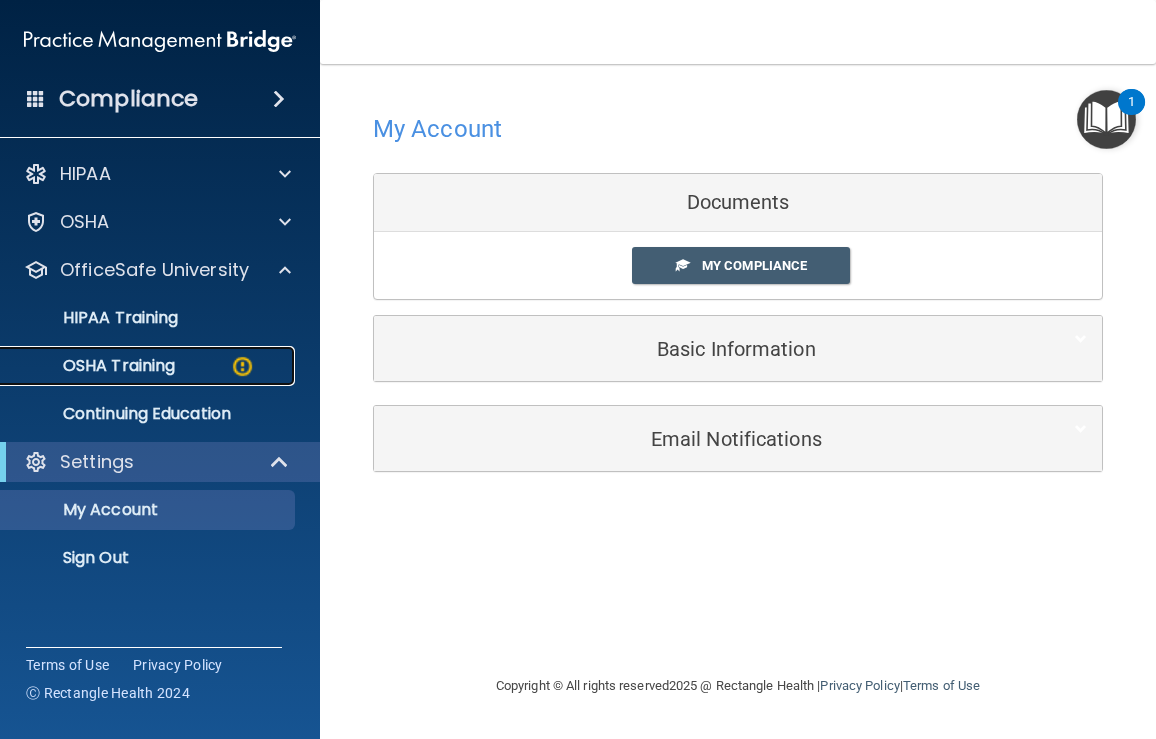 click on "OSHA Training" at bounding box center (149, 366) 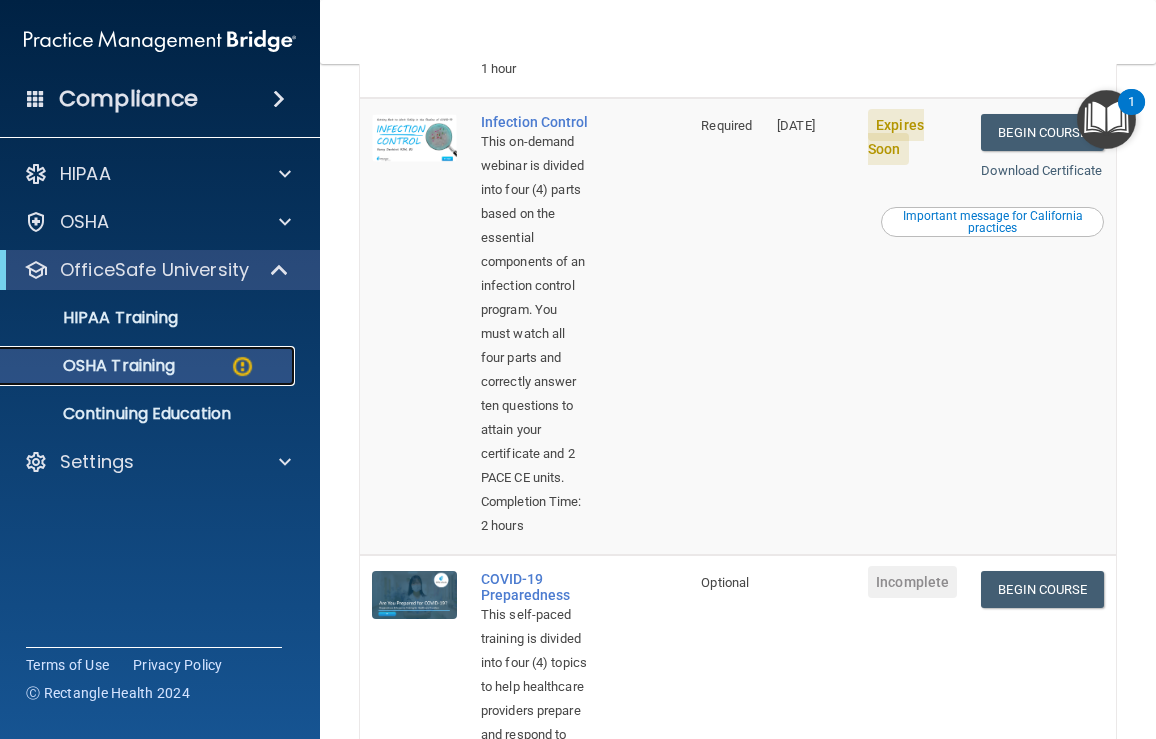 scroll, scrollTop: 1086, scrollLeft: 0, axis: vertical 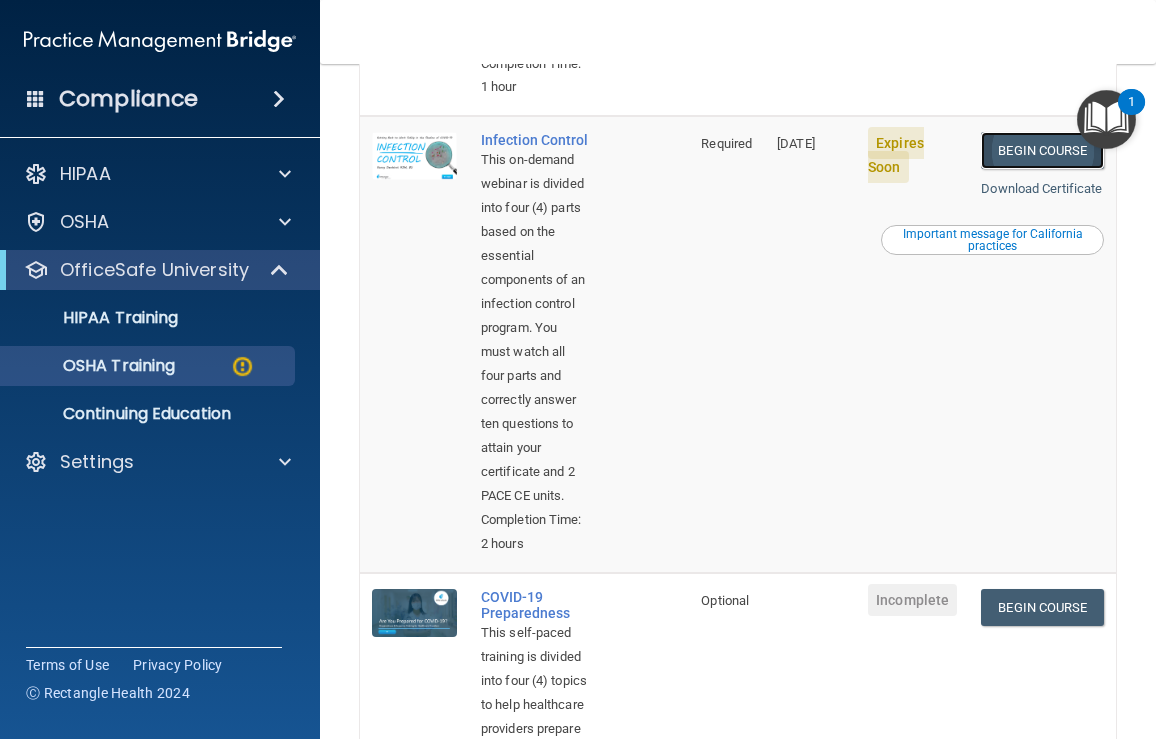 click on "Begin Course" at bounding box center [1042, 150] 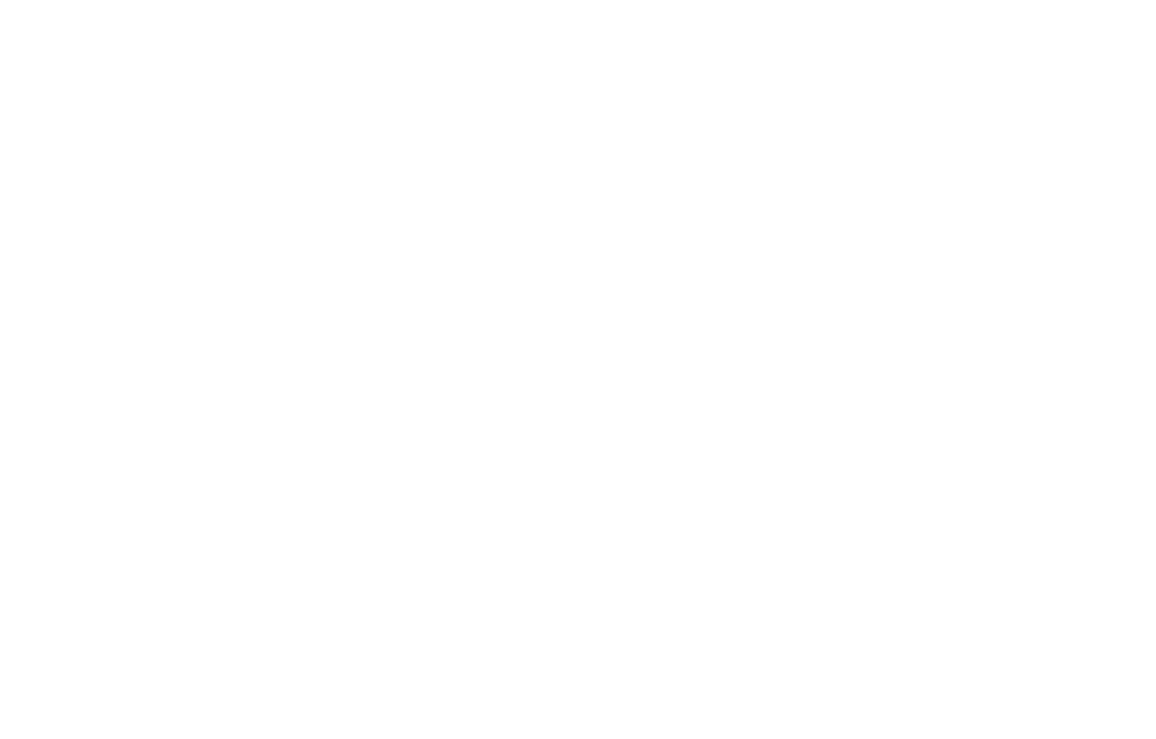 scroll, scrollTop: 0, scrollLeft: 0, axis: both 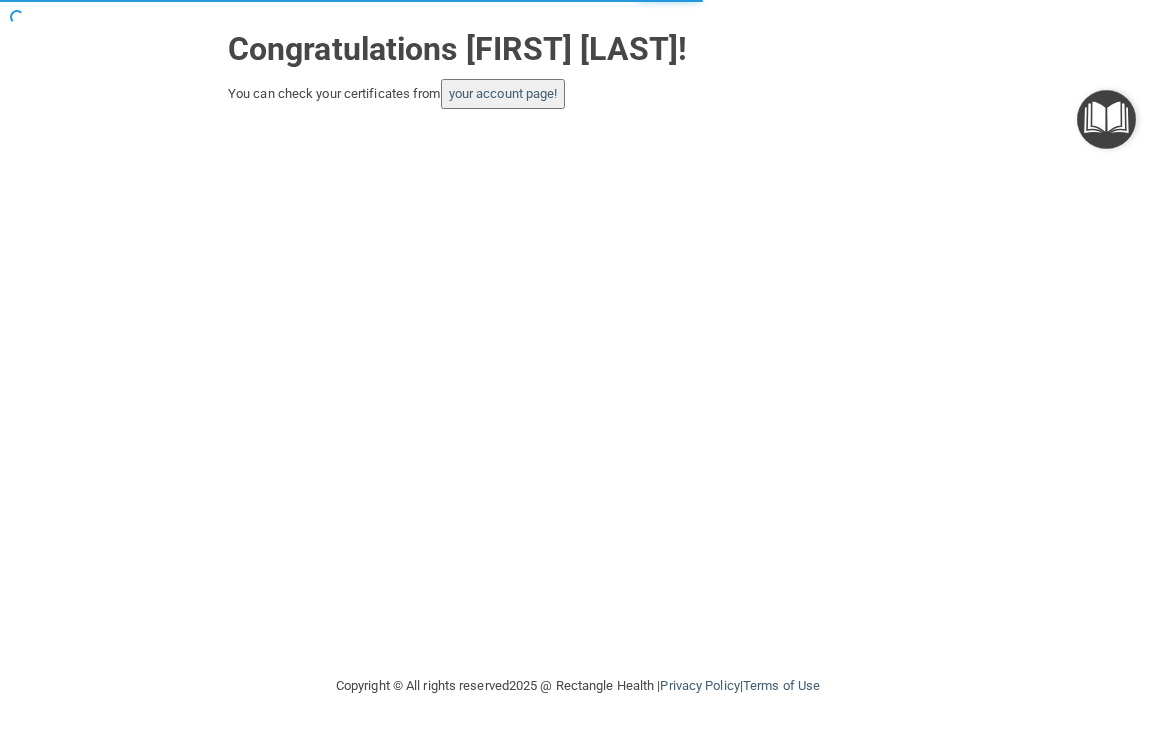 click on "your account page!" at bounding box center (503, 94) 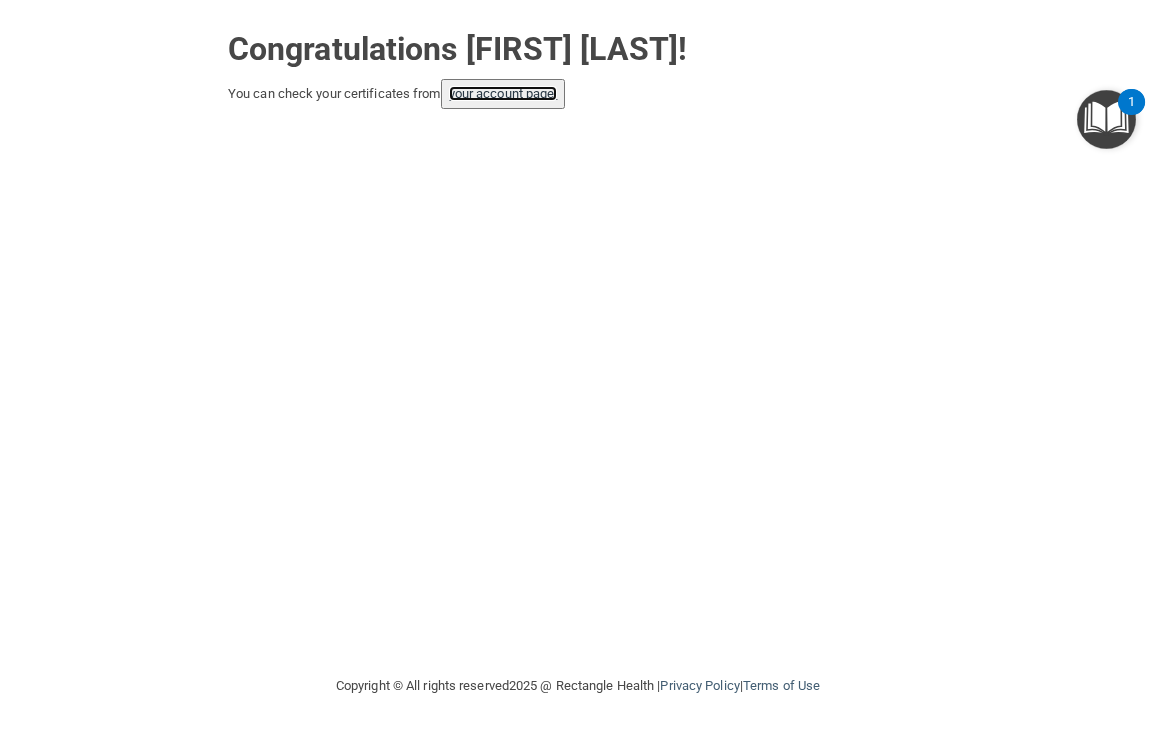 click on "your account page!" at bounding box center (503, 93) 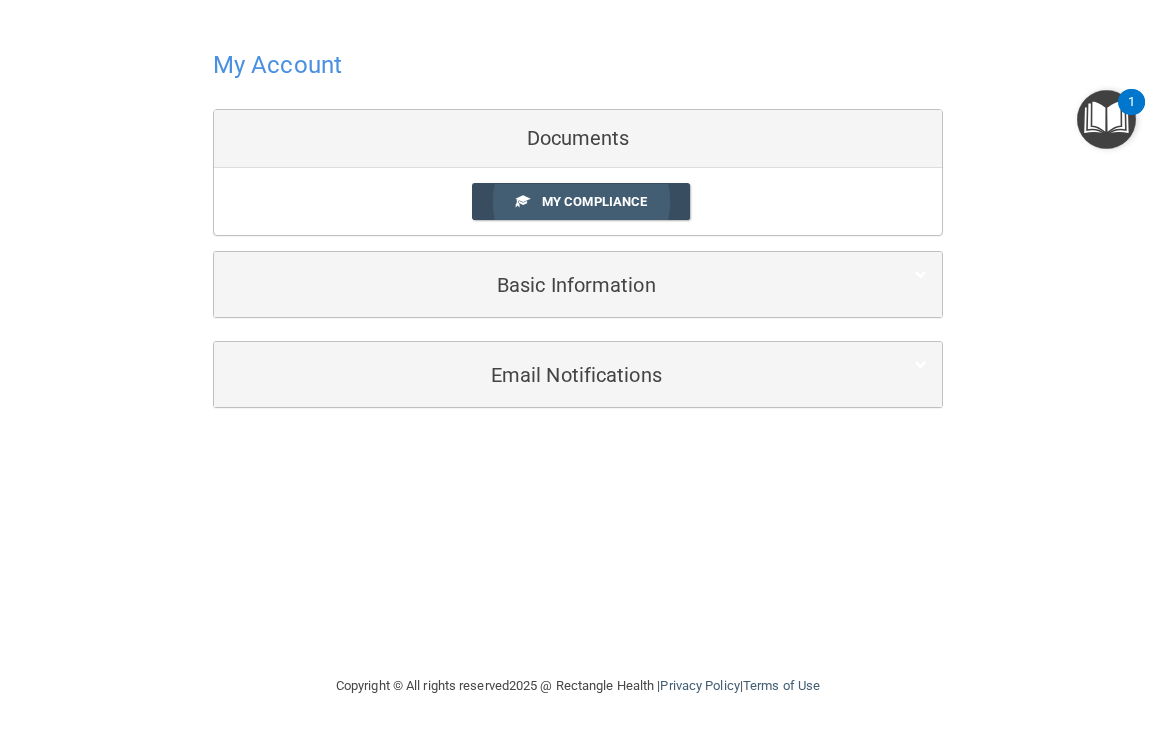 click on "My Compliance" at bounding box center [594, 201] 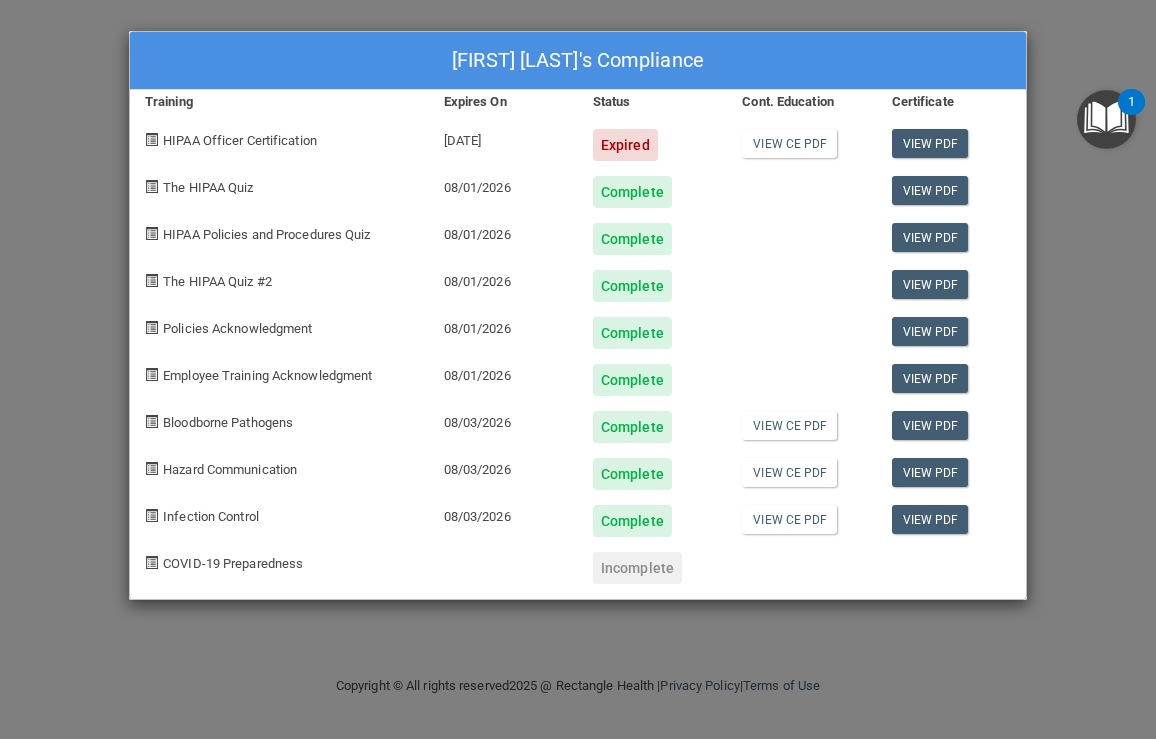 click on "[FIRST] [LAST]'s Compliance      Training   Expires On   Status   Cont. Education   Certificate         HIPAA Officer Certification      [DATE]       Expired        View CE PDF       View PDF         The HIPAA Quiz      [DATE]       Complete              View PDF         HIPAA Policies and Procedures Quiz      [DATE]       Complete              View PDF         The HIPAA Quiz #2      [DATE]       Complete              View PDF         Policies Acknowledgment      [DATE]       Complete              View PDF         Employee Training Acknowledgment      [DATE]       Complete              View PDF         Bloodborne Pathogens      [DATE]       Complete        View CE PDF       View PDF         Hazard Communication      [DATE]       Complete        View CE PDF       View PDF         Infection Control      [DATE]       Complete        View CE PDF       View PDF         COVID-19 Preparedness             Incomplete" at bounding box center (578, 369) 